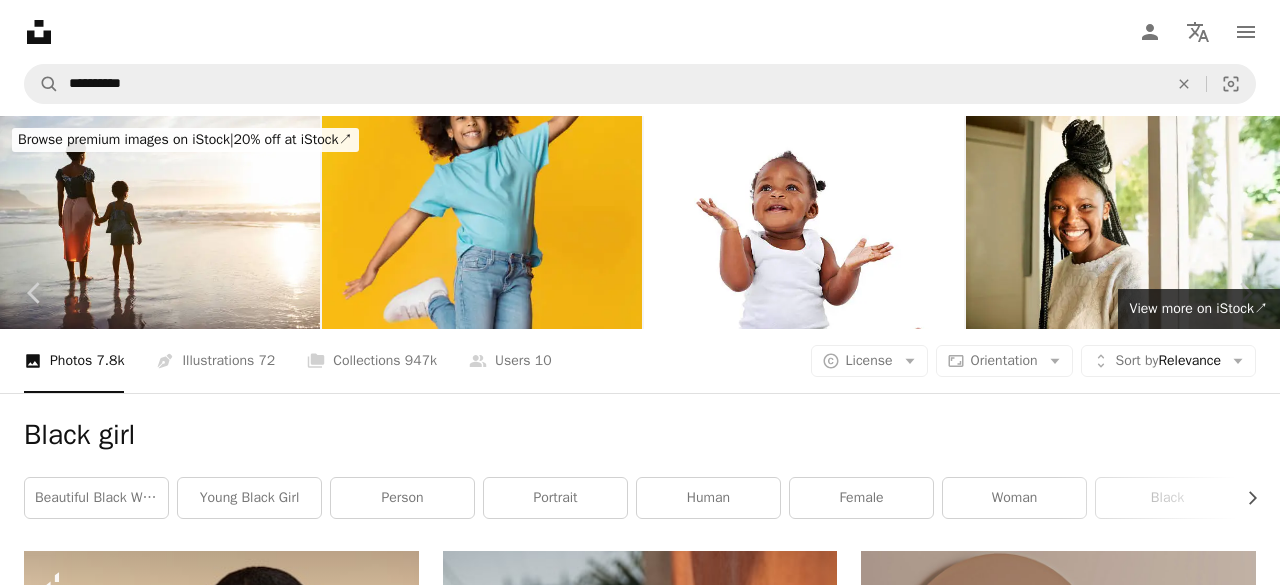 scroll, scrollTop: 20900, scrollLeft: 0, axis: vertical 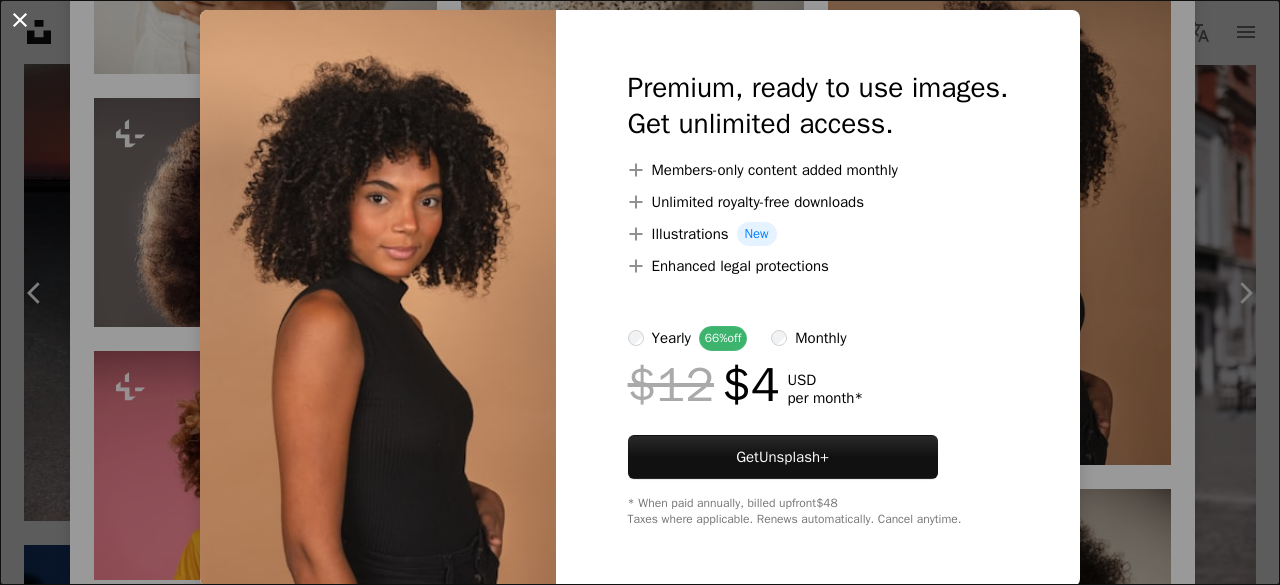 click on "An X shape" at bounding box center (20, 20) 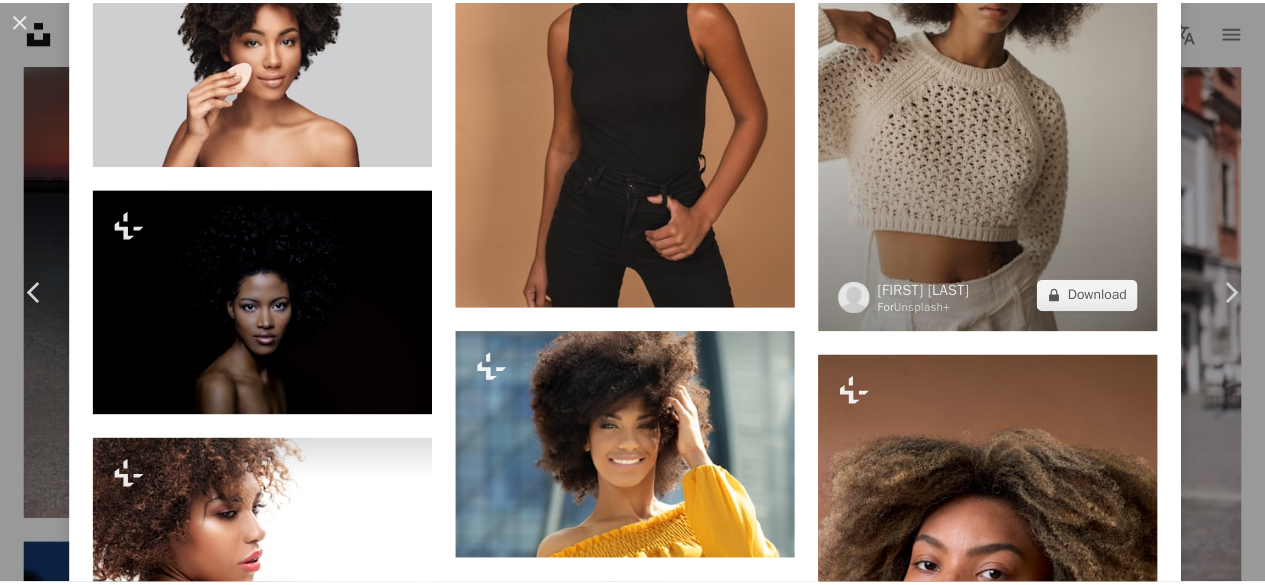 scroll, scrollTop: 5400, scrollLeft: 0, axis: vertical 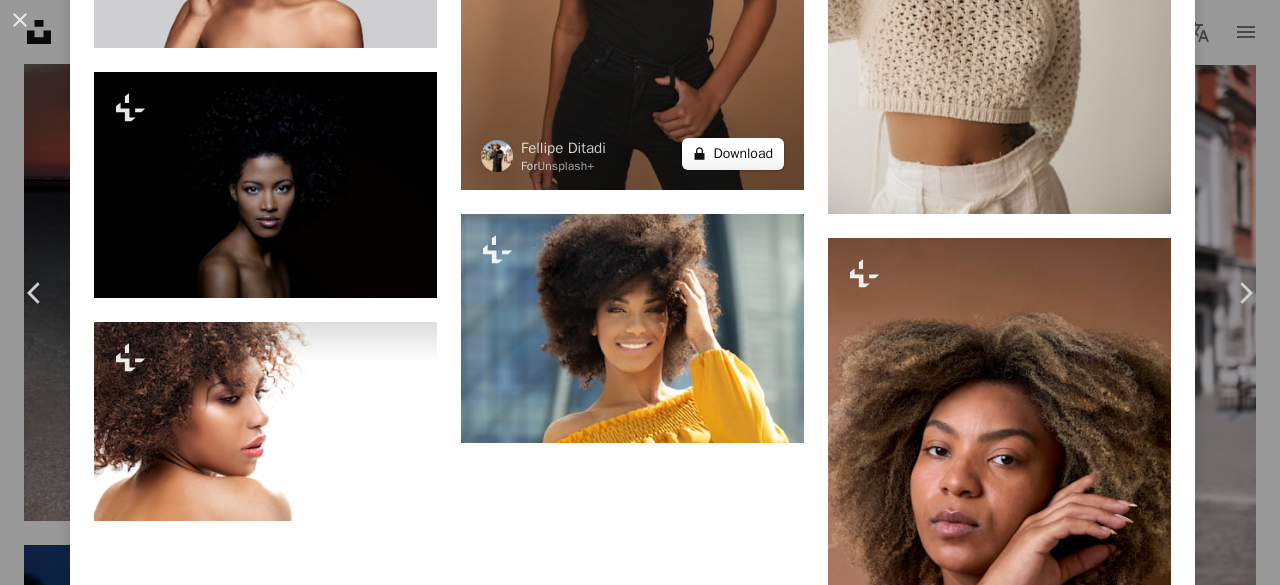 click on "A lock Download" at bounding box center [733, 154] 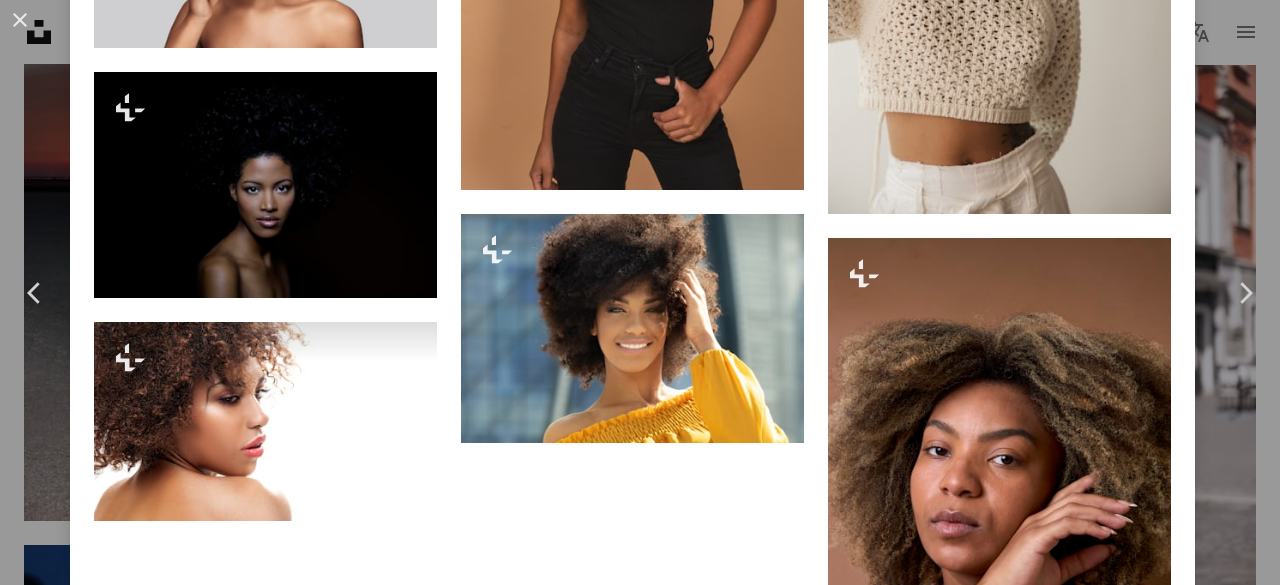 click on "An X shape" at bounding box center [20, 20] 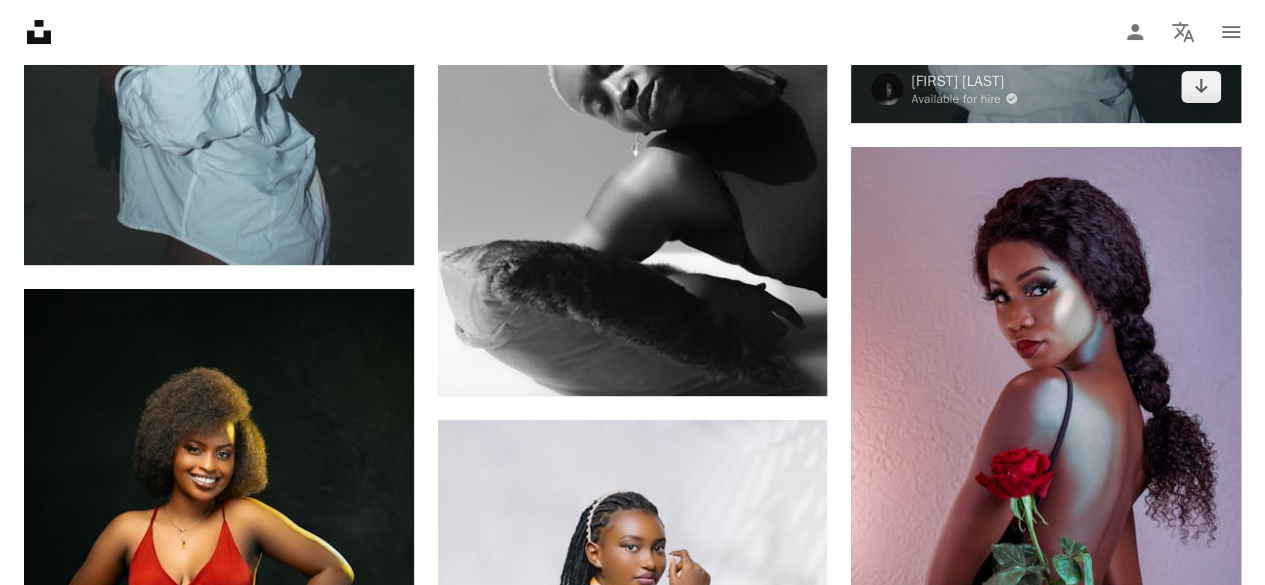 scroll, scrollTop: 26800, scrollLeft: 0, axis: vertical 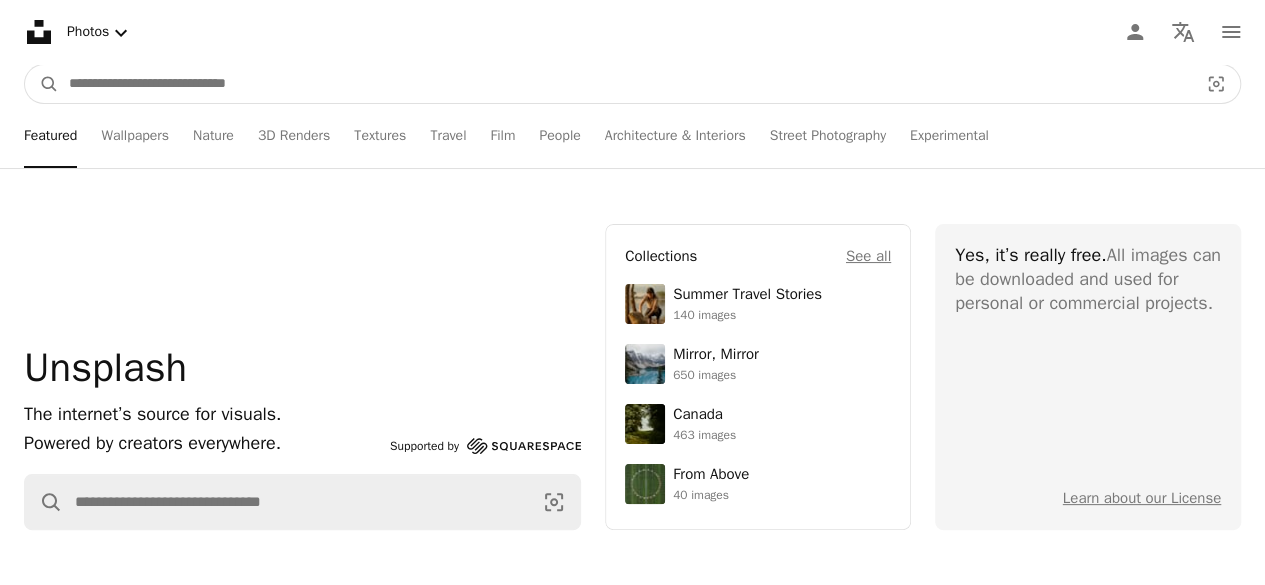 click at bounding box center [625, 84] 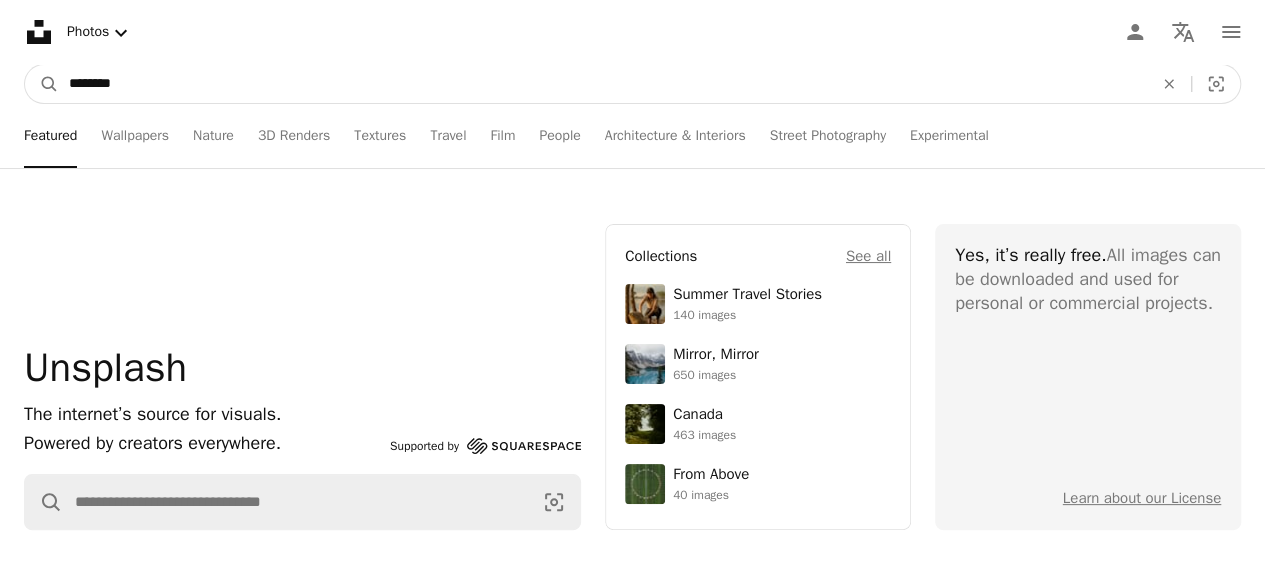 type on "********" 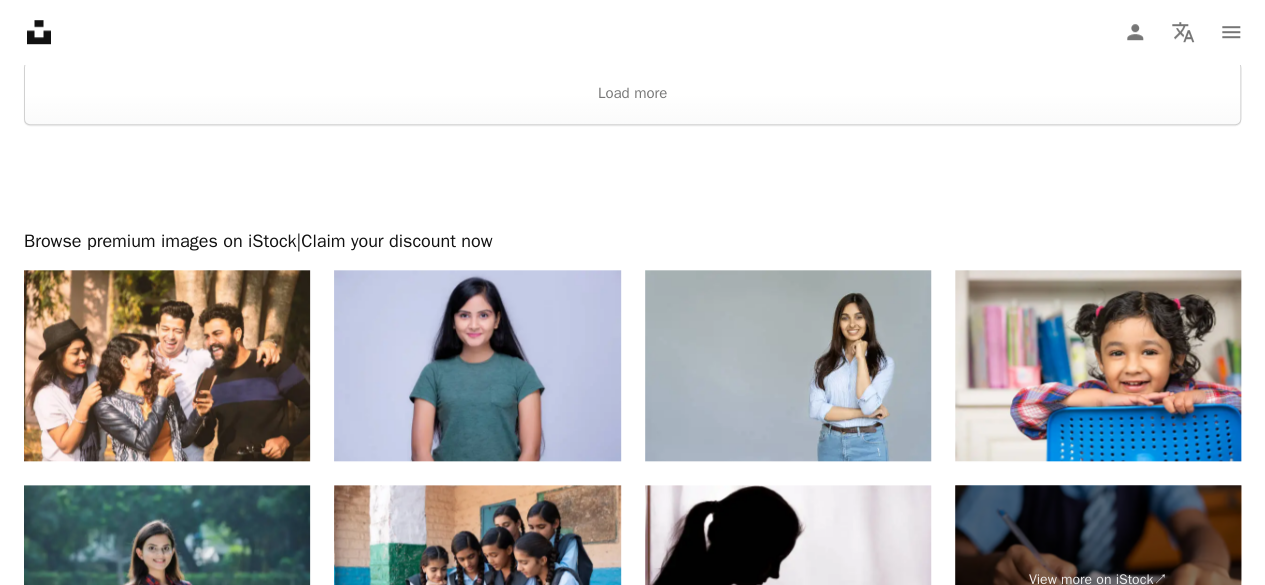 scroll, scrollTop: 4600, scrollLeft: 0, axis: vertical 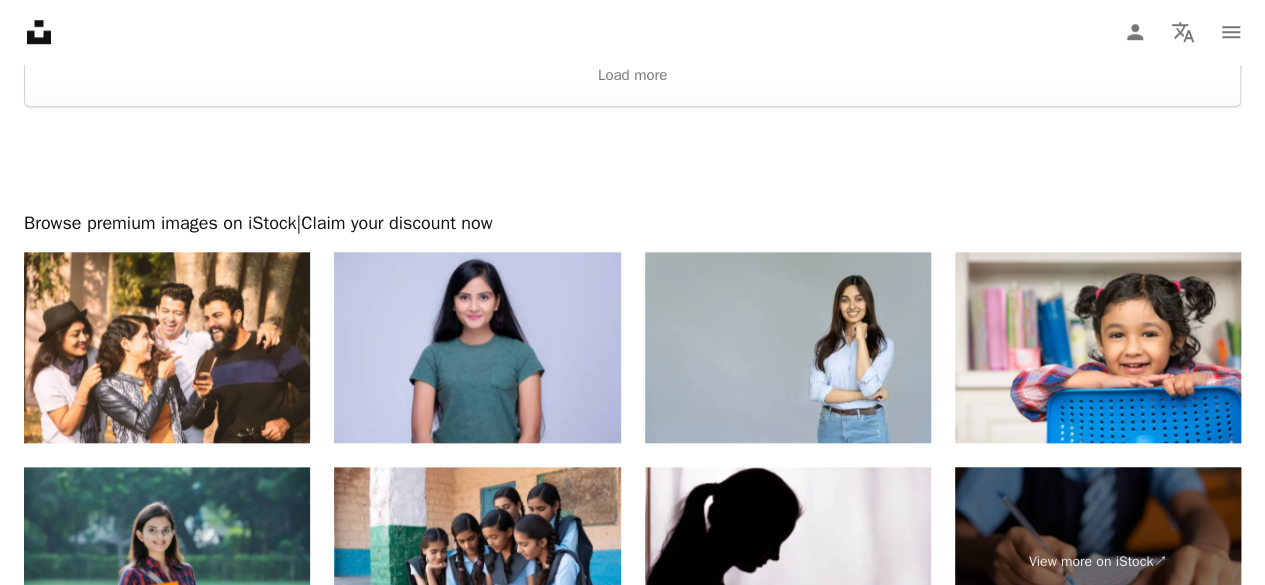 click on "Unsplash logo Unsplash Home A photo Pen Tool A compass A stack of folders Download Person Localization icon navigation menu" at bounding box center (632, 32) 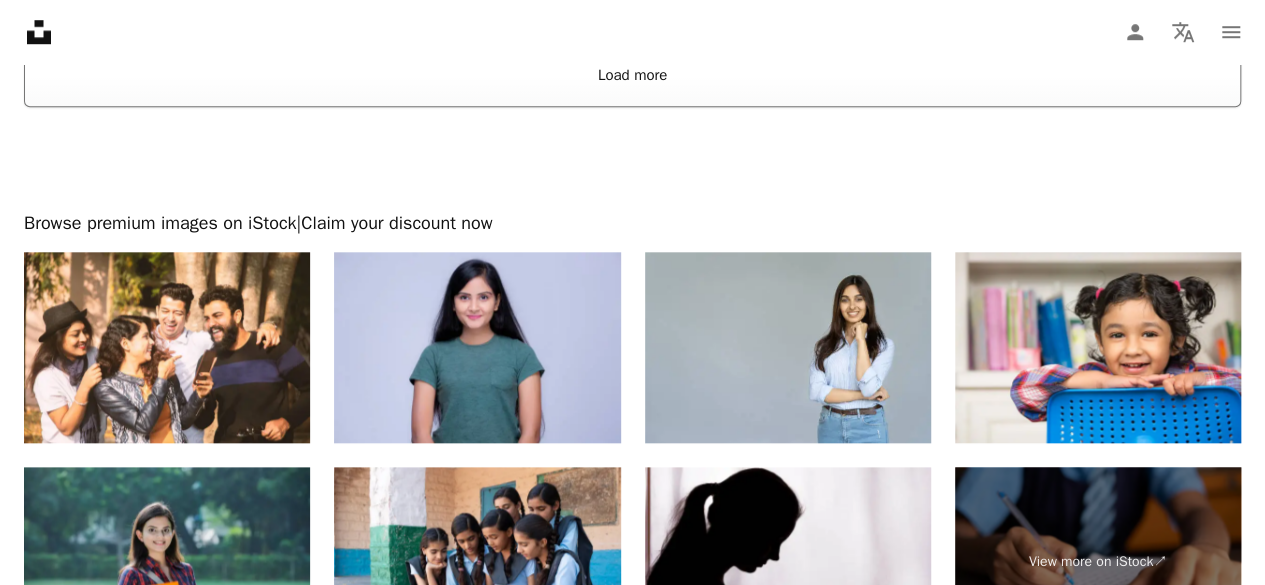 click on "Load more" at bounding box center [632, 75] 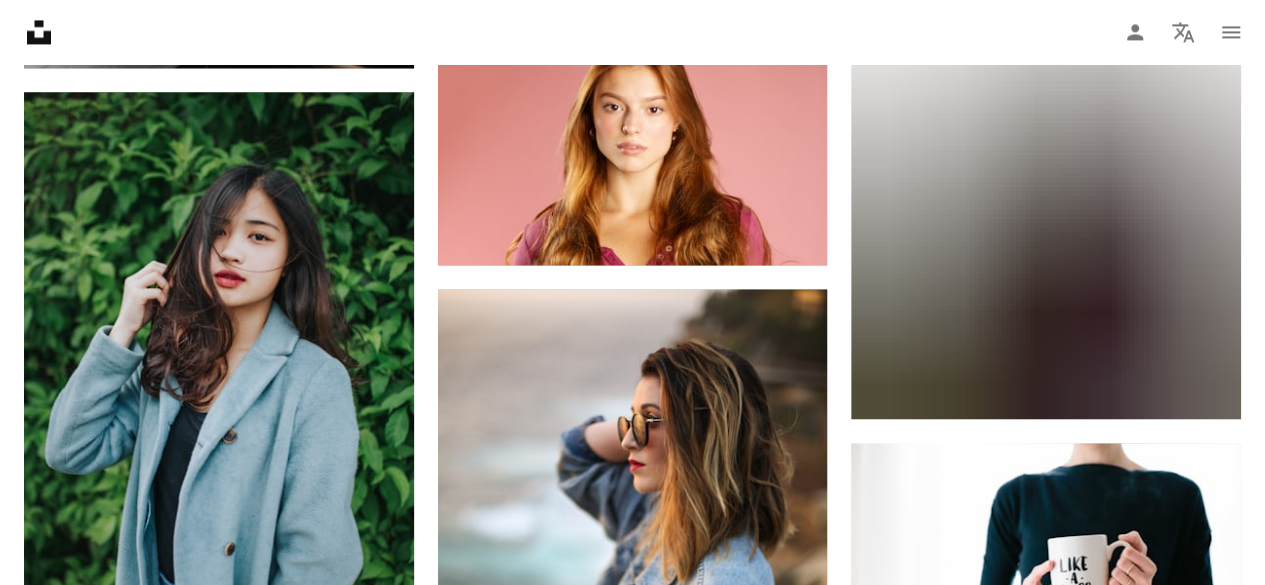 scroll, scrollTop: 5400, scrollLeft: 0, axis: vertical 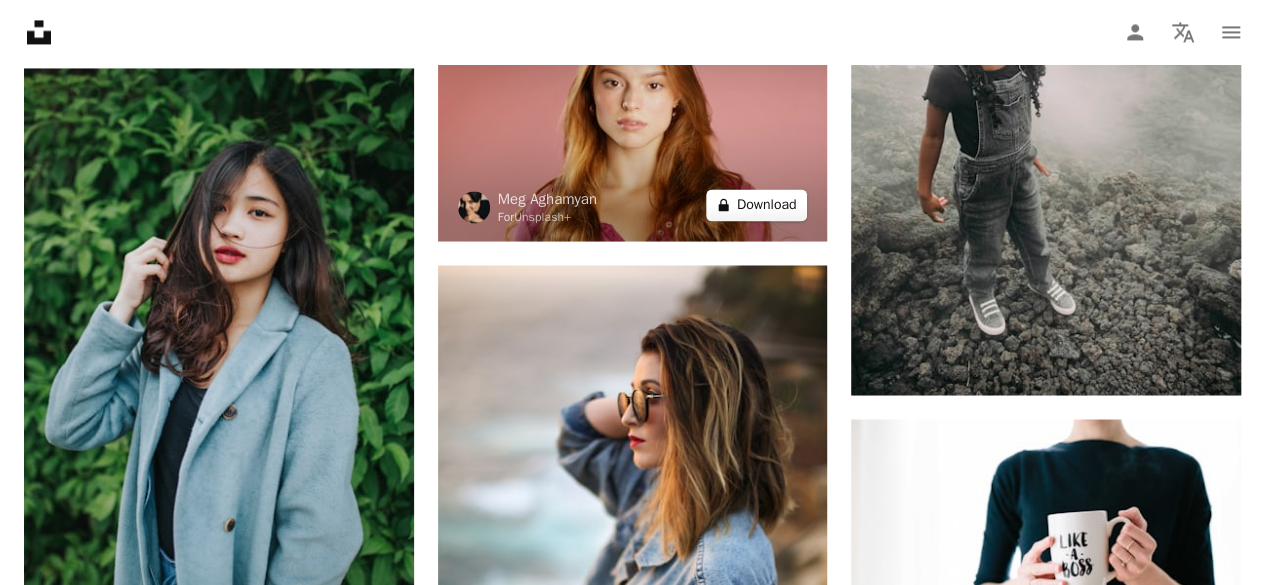 click on "A lock Download" at bounding box center [757, 205] 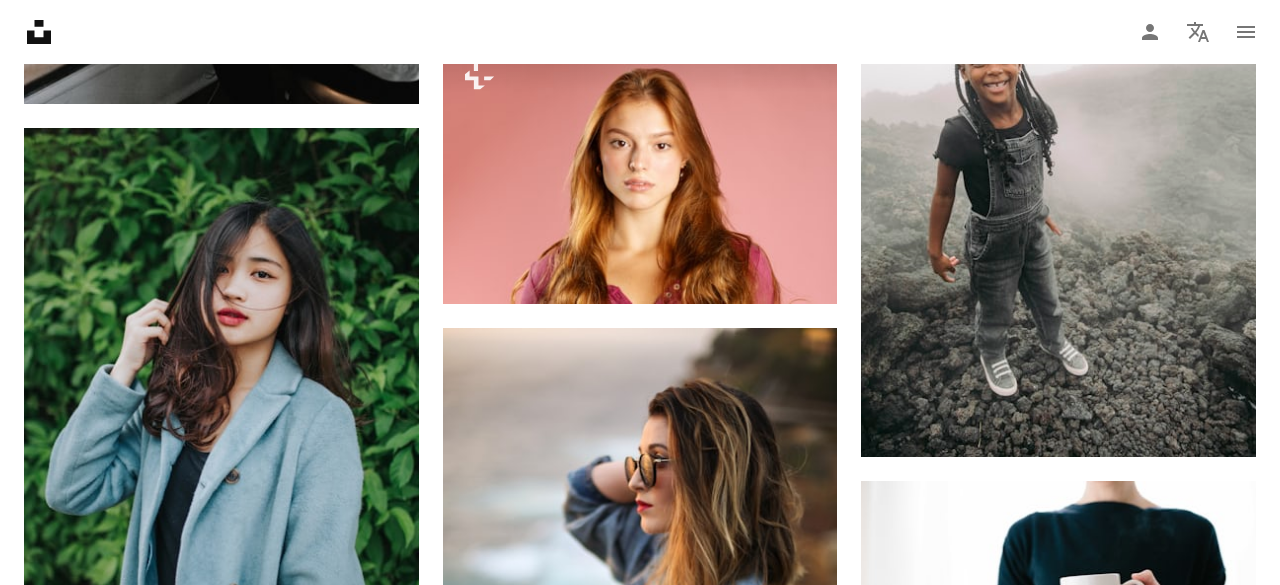 click on "An X shape" at bounding box center (20, 20) 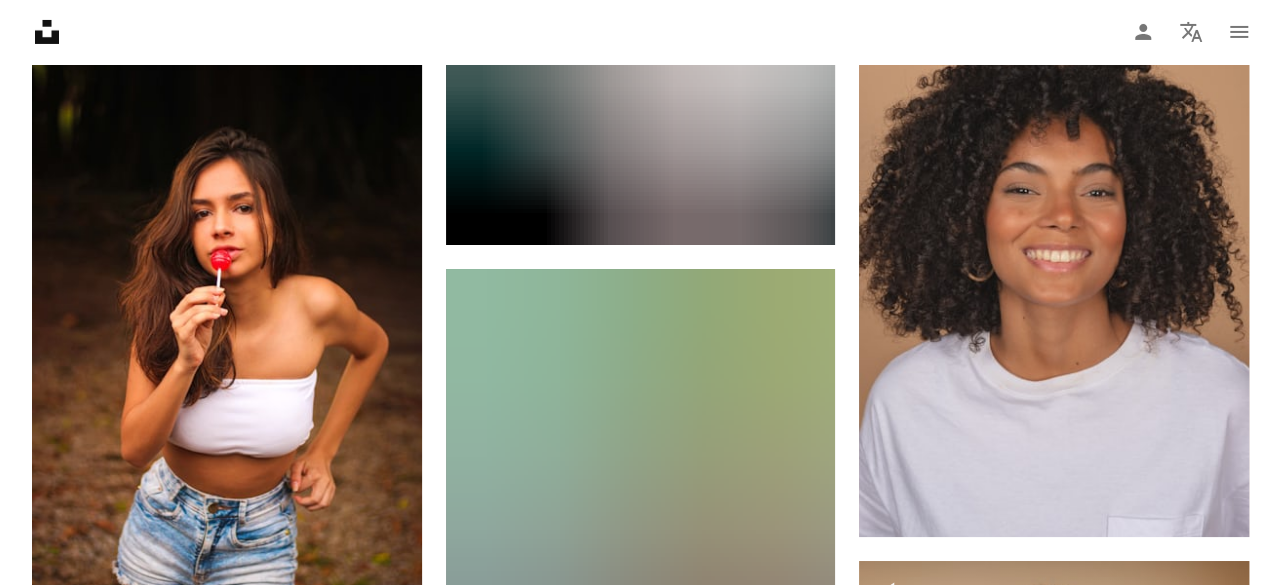 scroll, scrollTop: 7400, scrollLeft: 0, axis: vertical 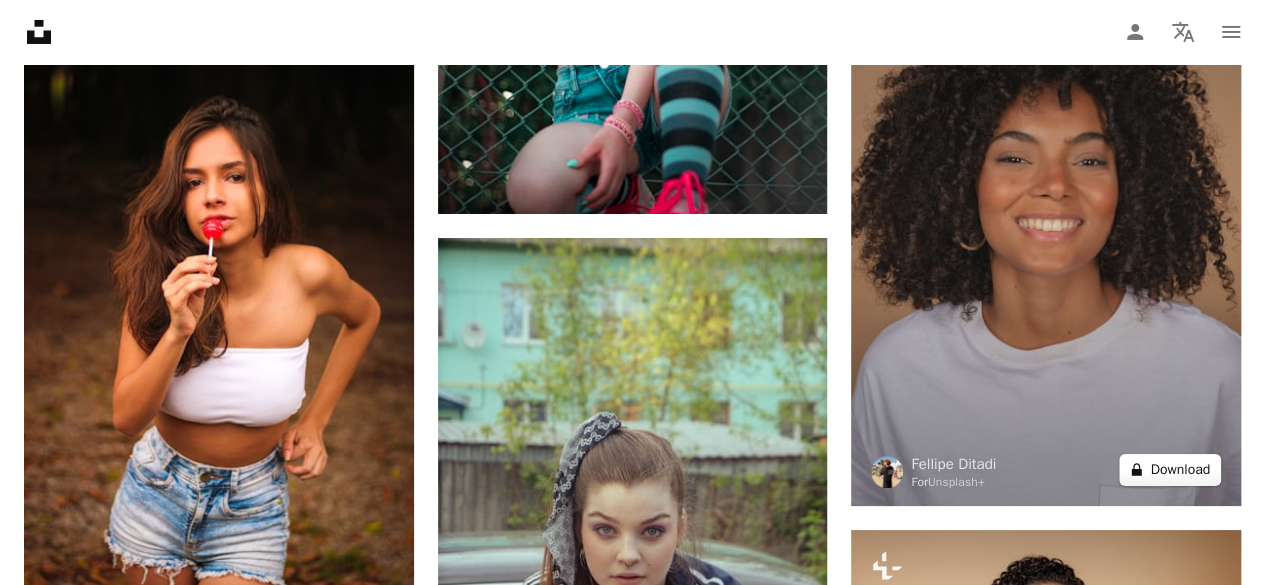 click on "A lock Download" at bounding box center (1170, 470) 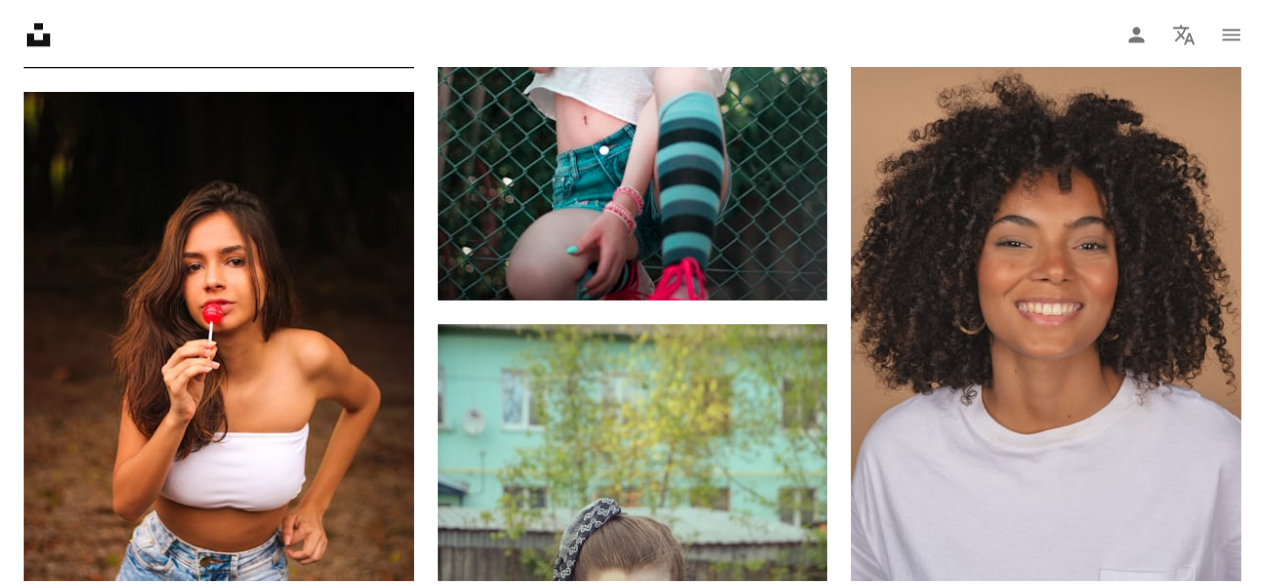 scroll, scrollTop: 54, scrollLeft: 0, axis: vertical 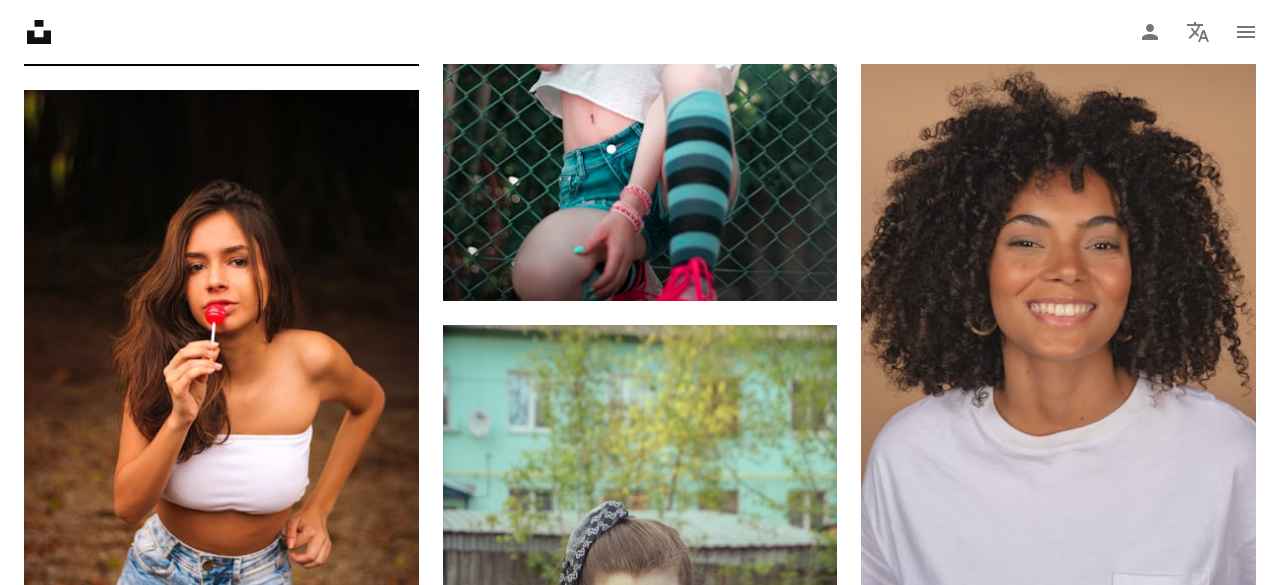click on "An X shape" at bounding box center (20, 20) 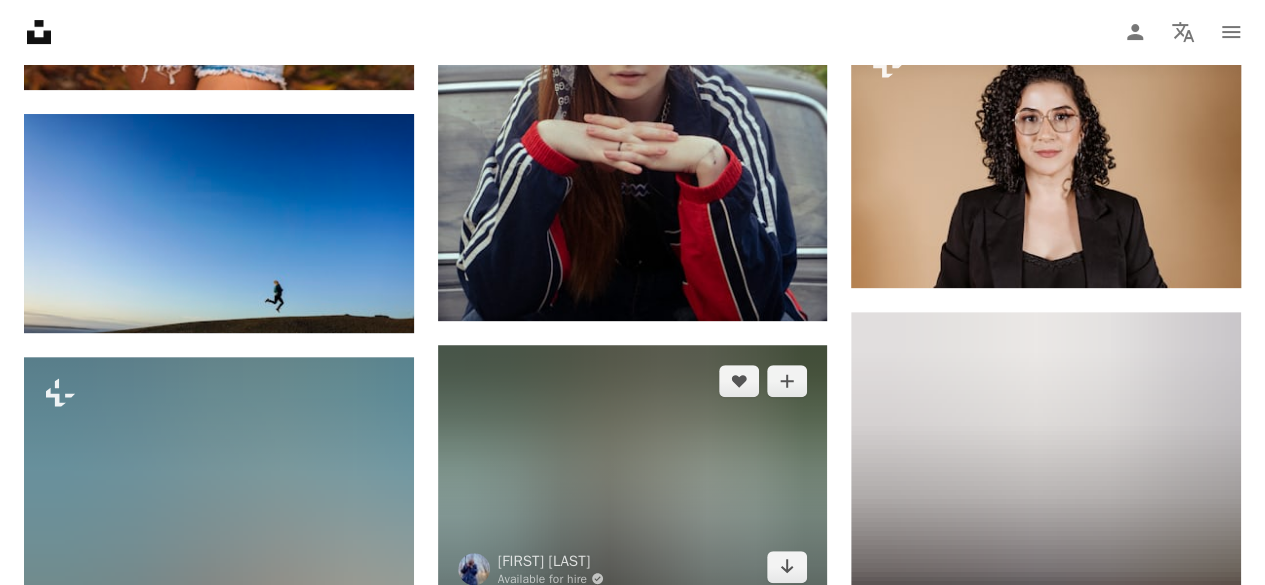 scroll, scrollTop: 8000, scrollLeft: 0, axis: vertical 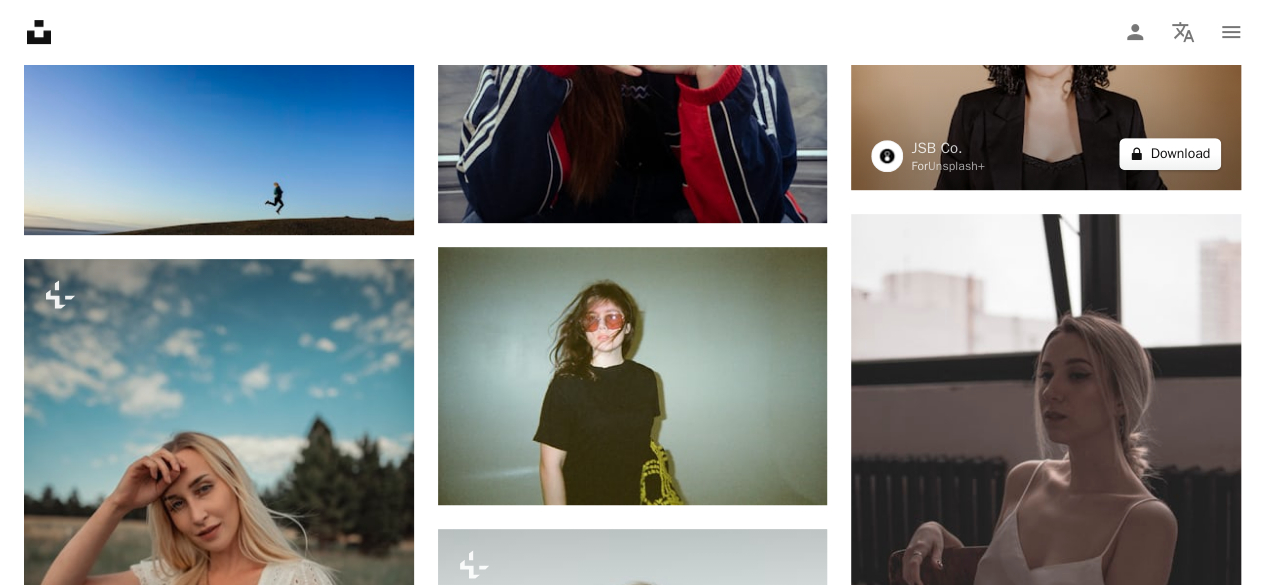 click on "A lock Download" at bounding box center [1170, 154] 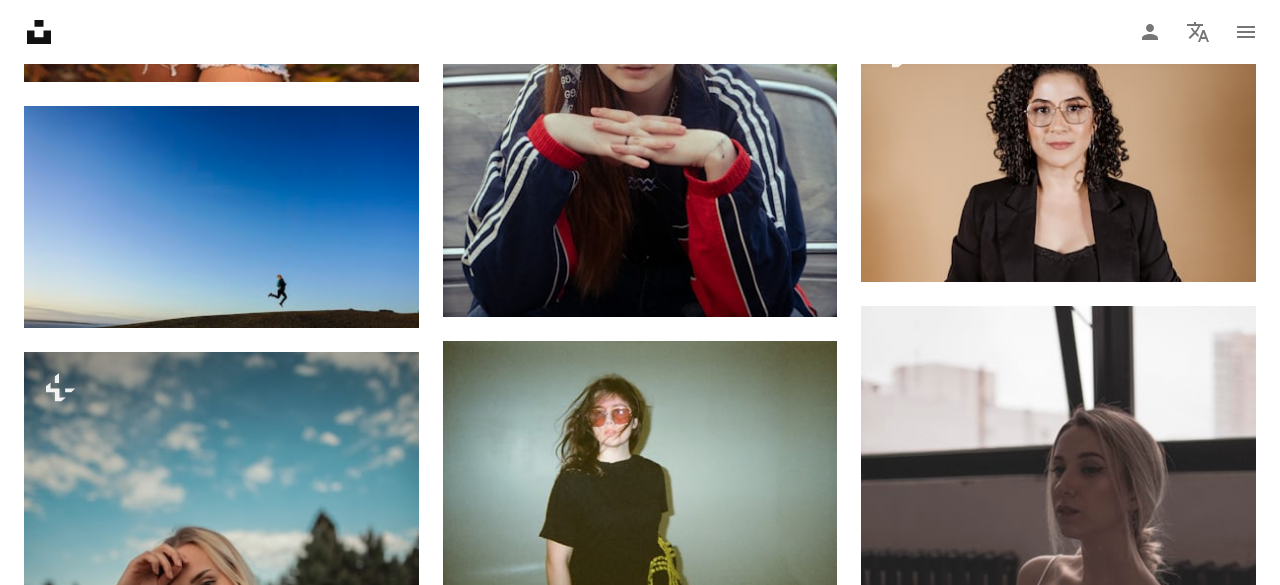 click on "An X shape" at bounding box center (20, 20) 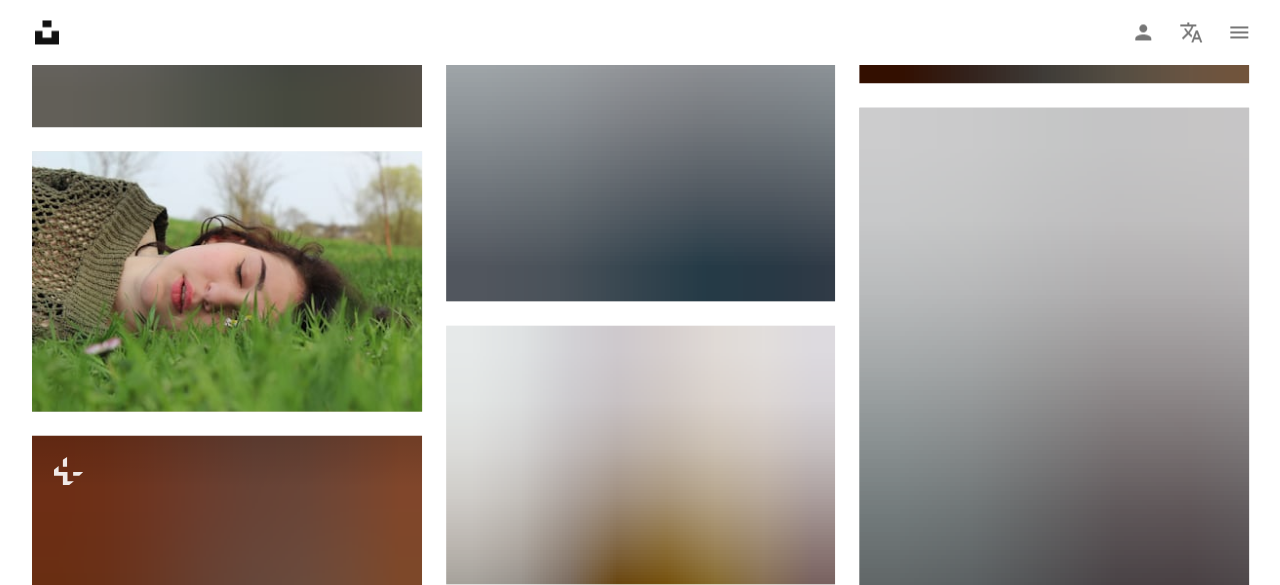 scroll, scrollTop: 9500, scrollLeft: 0, axis: vertical 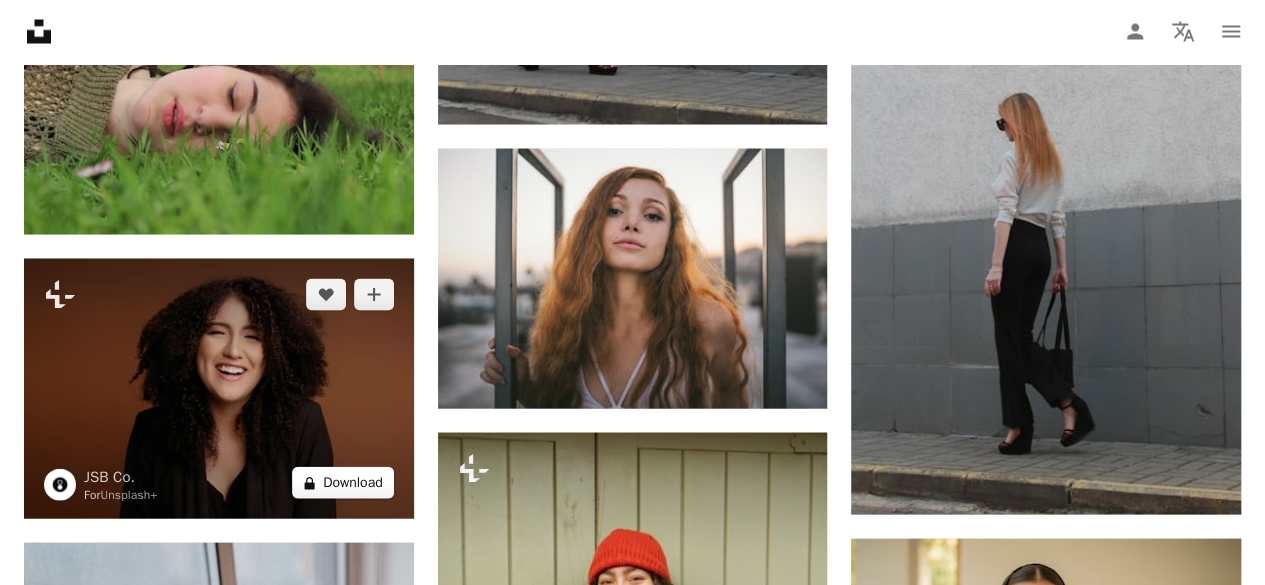click on "A lock Download" at bounding box center (343, 483) 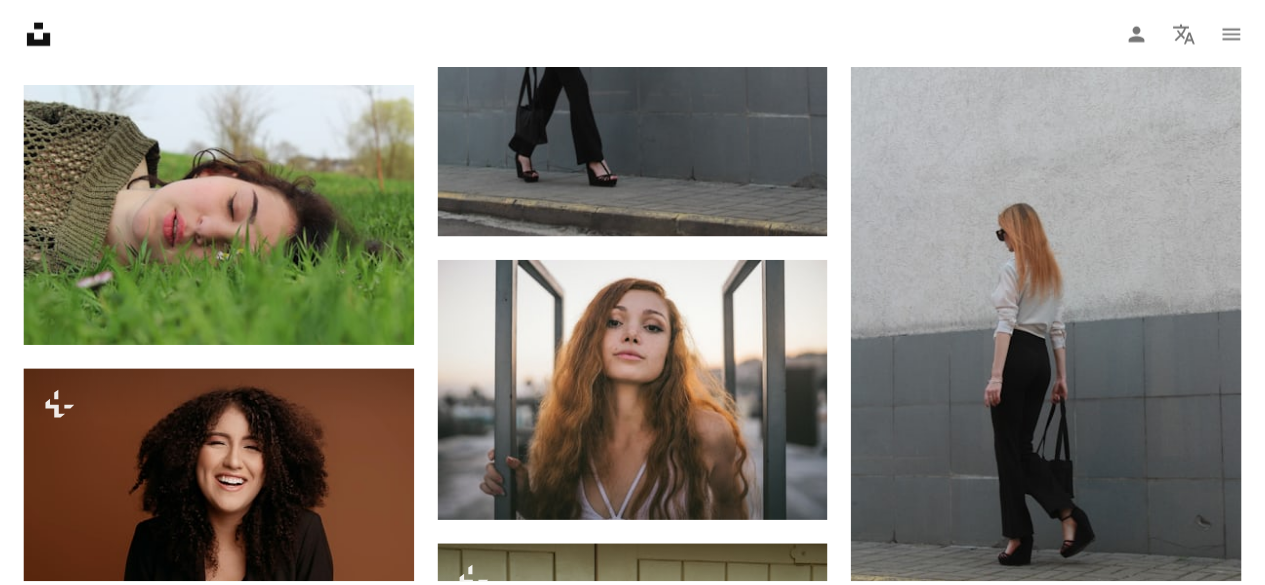 scroll, scrollTop: 54, scrollLeft: 0, axis: vertical 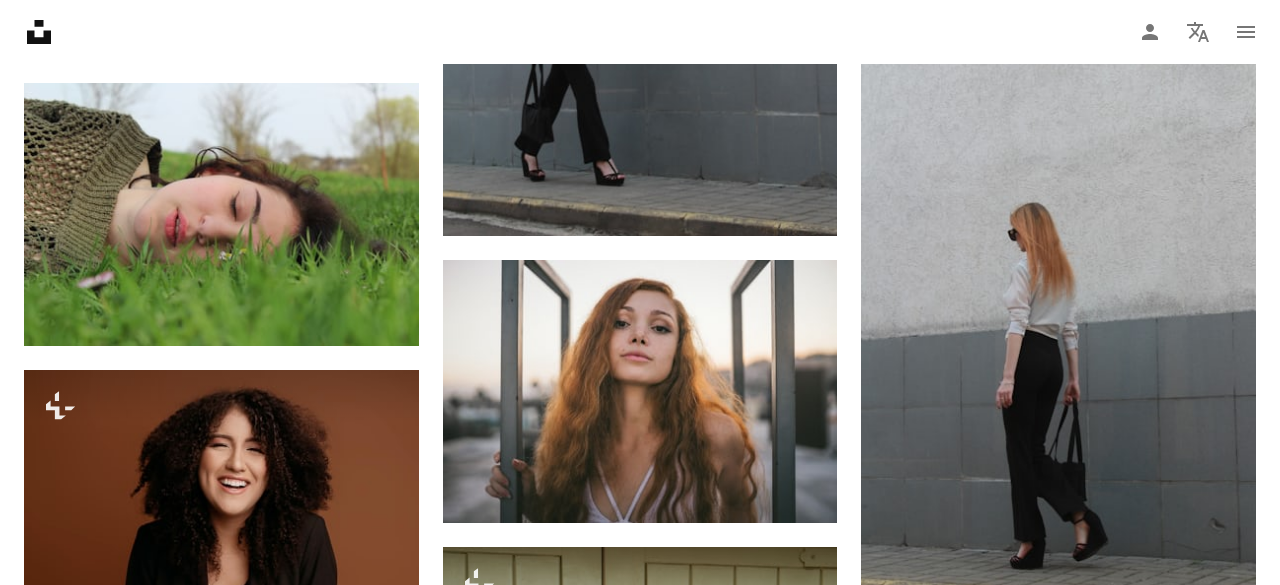 click on "Unsplash+" at bounding box center [794, 6251] 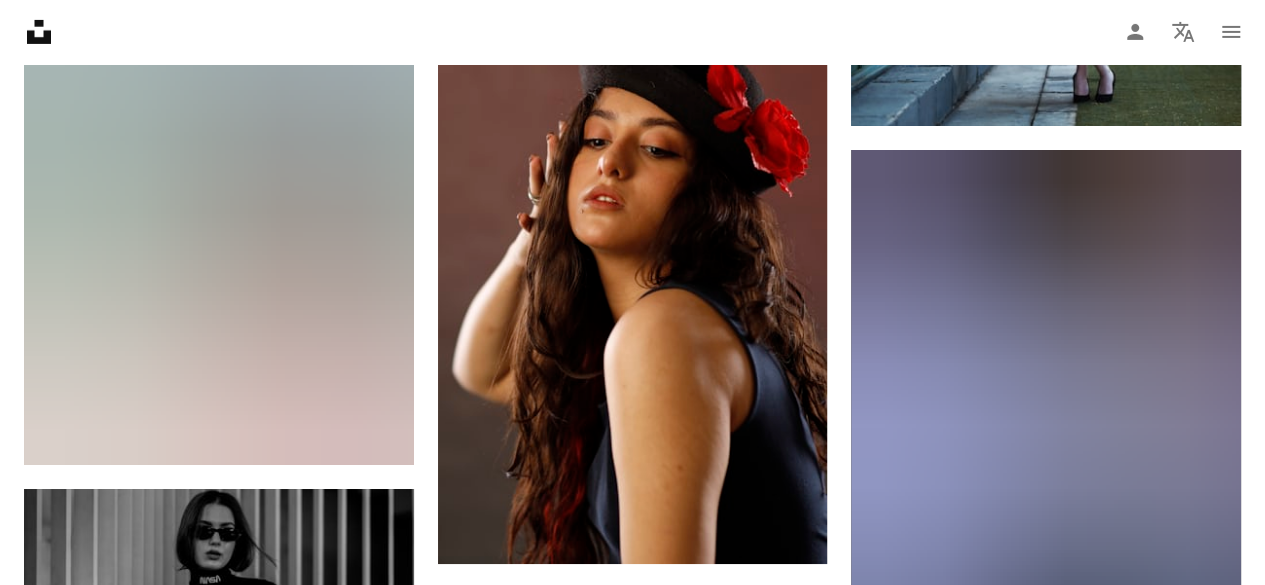 scroll, scrollTop: 26300, scrollLeft: 0, axis: vertical 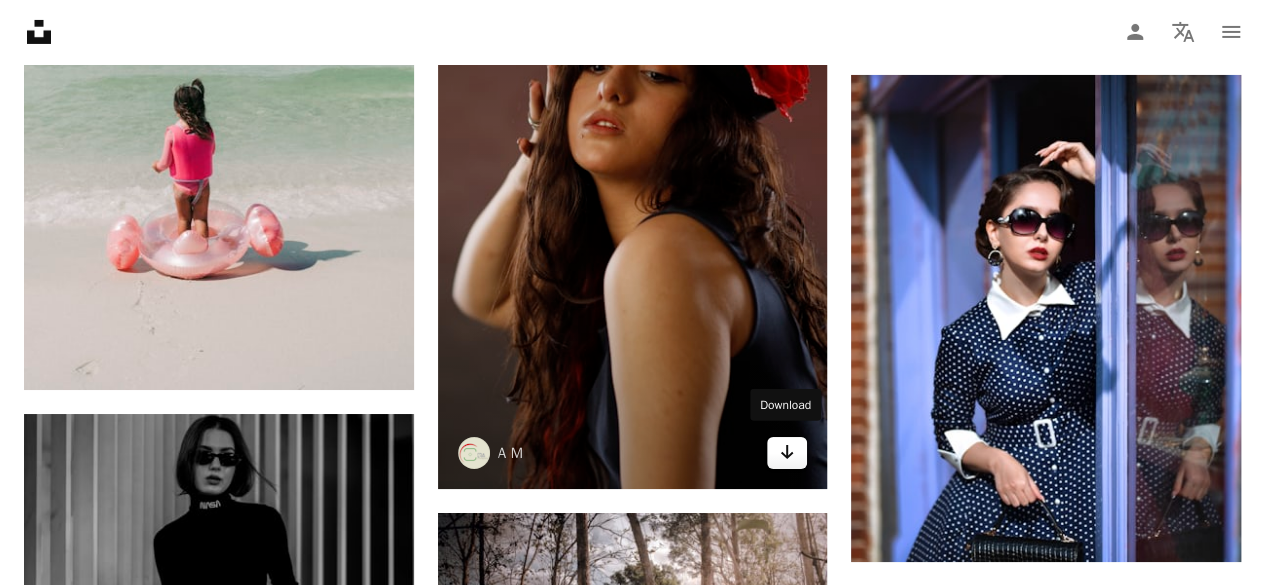 click on "Arrow pointing down" 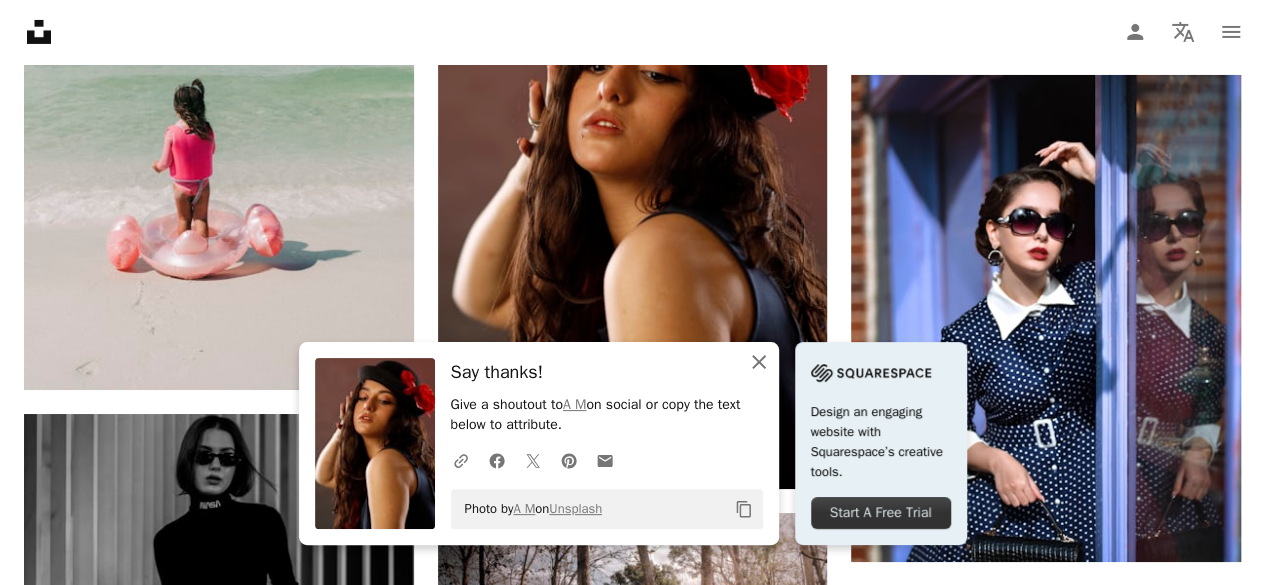 click on "An X shape" 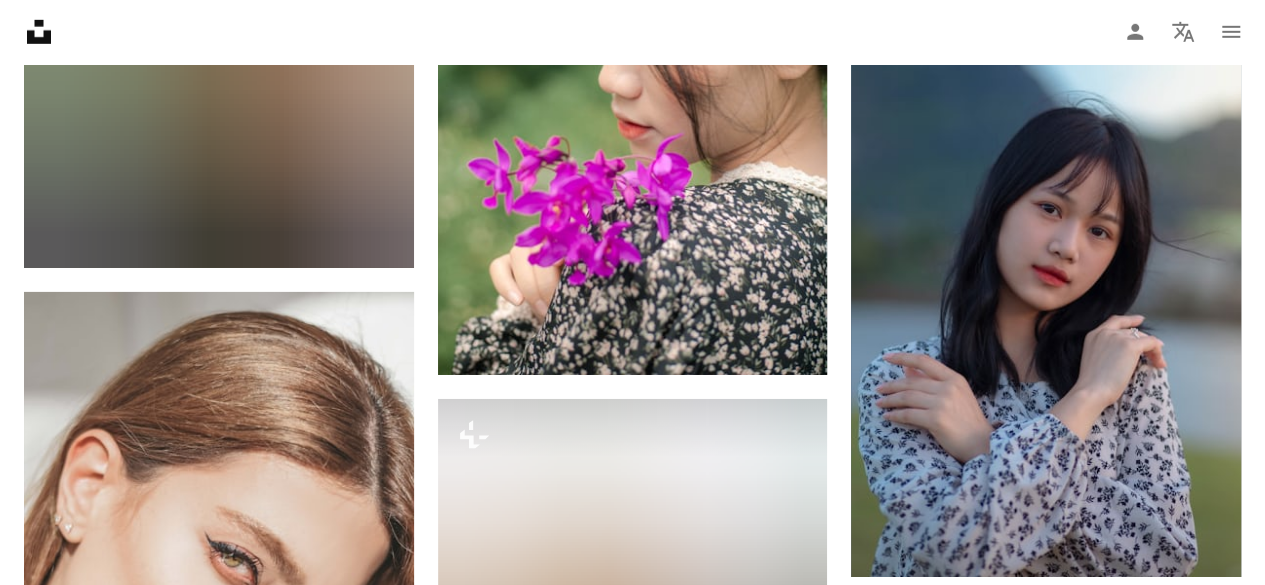 scroll, scrollTop: 29800, scrollLeft: 0, axis: vertical 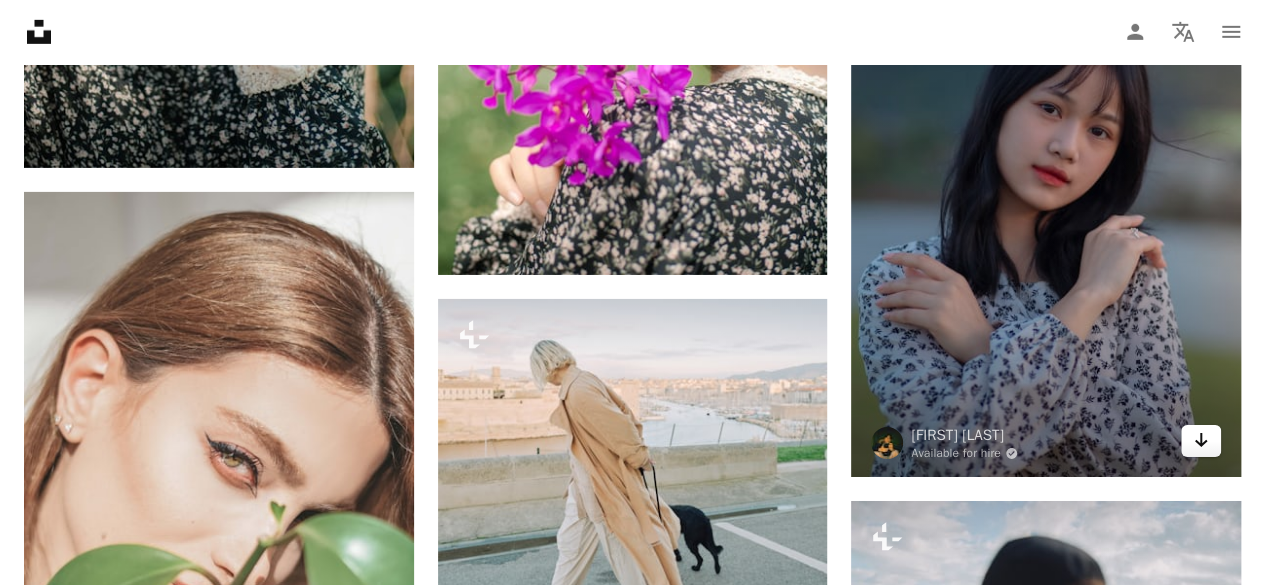 click on "Arrow pointing down" 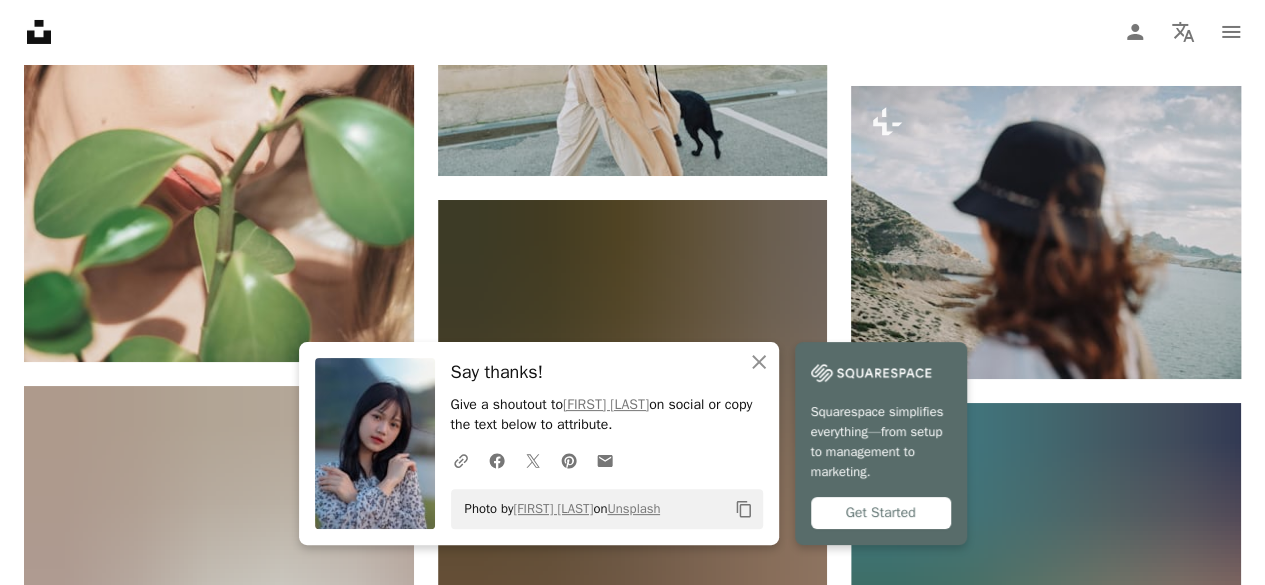 scroll, scrollTop: 30400, scrollLeft: 0, axis: vertical 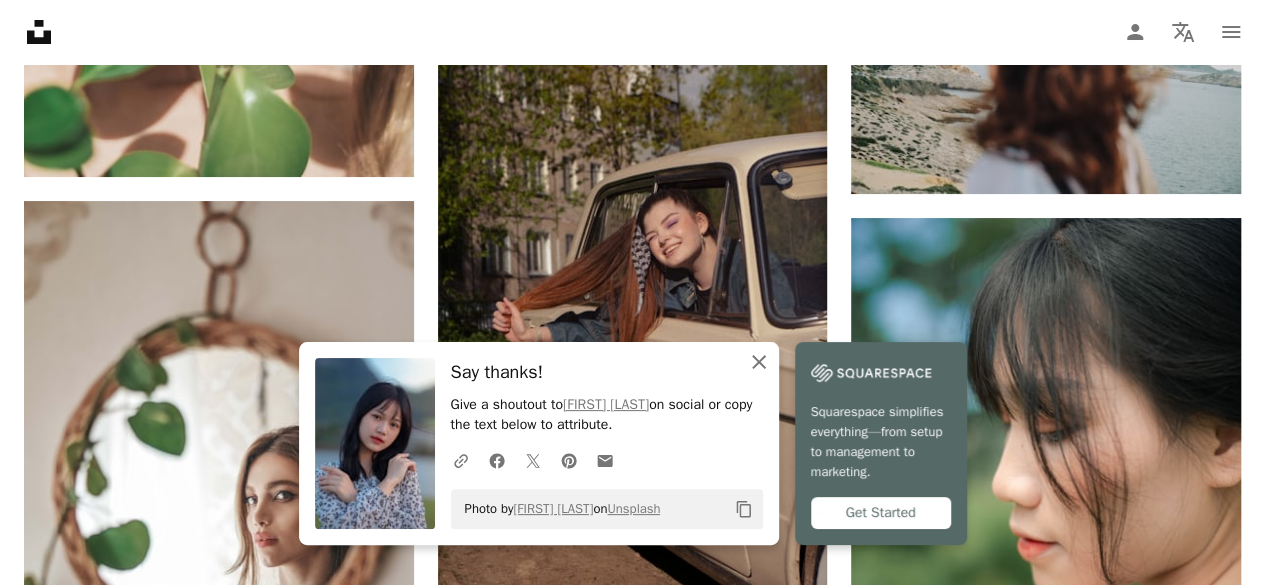 click on "An X shape" 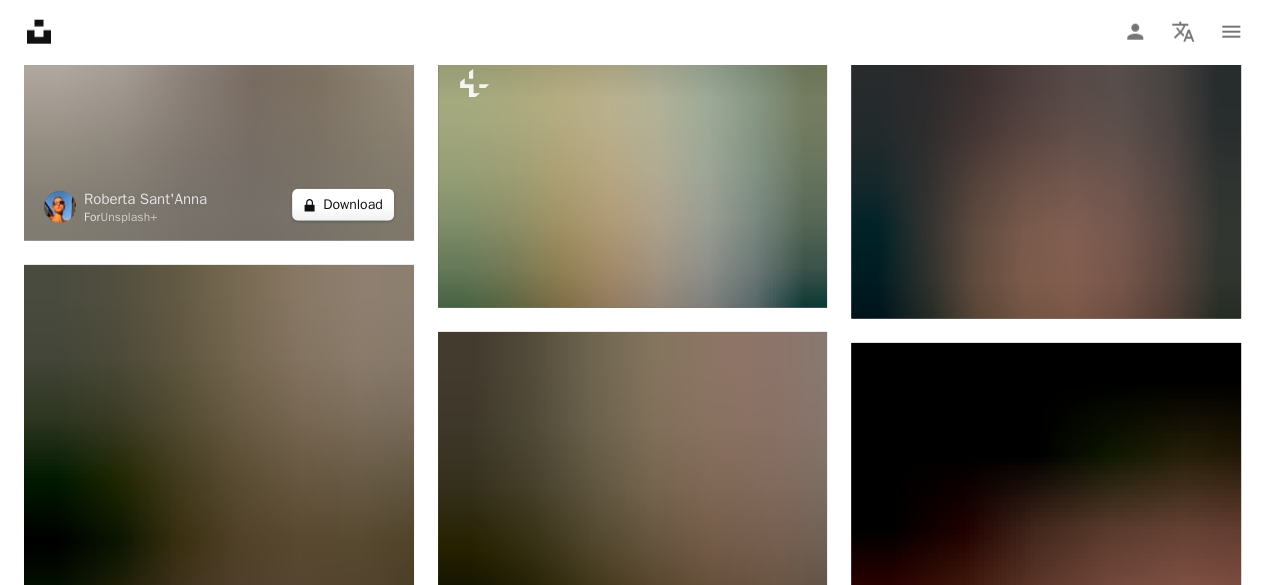 scroll, scrollTop: 40000, scrollLeft: 0, axis: vertical 